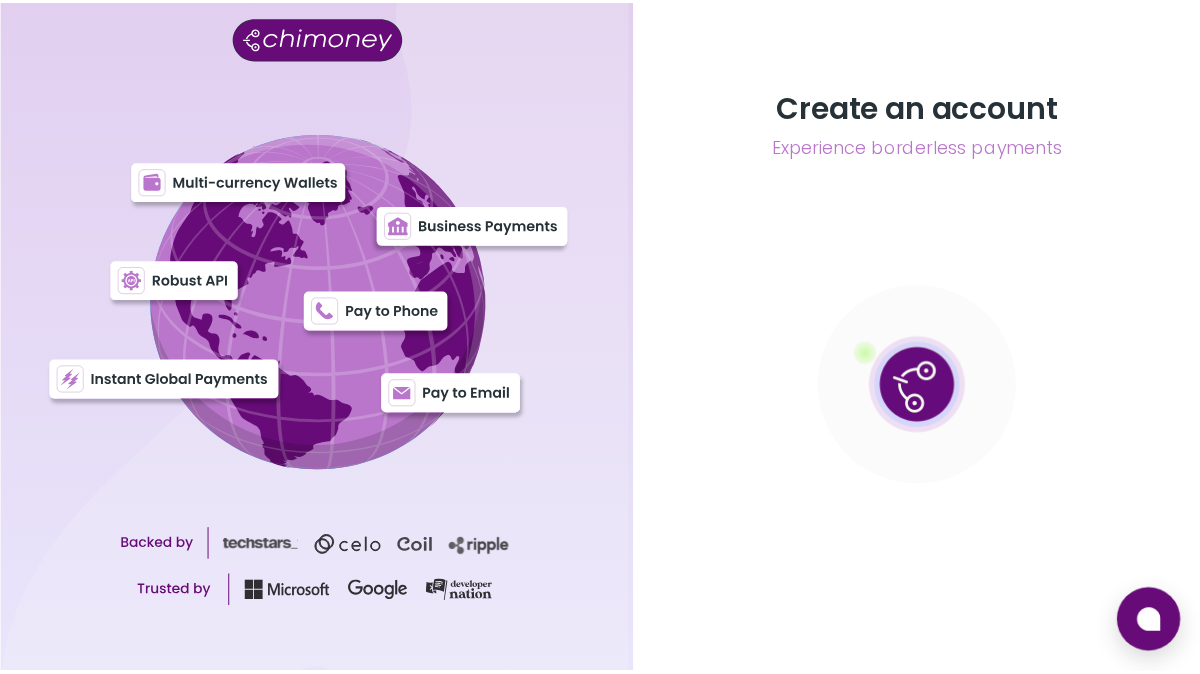 scroll, scrollTop: 0, scrollLeft: 0, axis: both 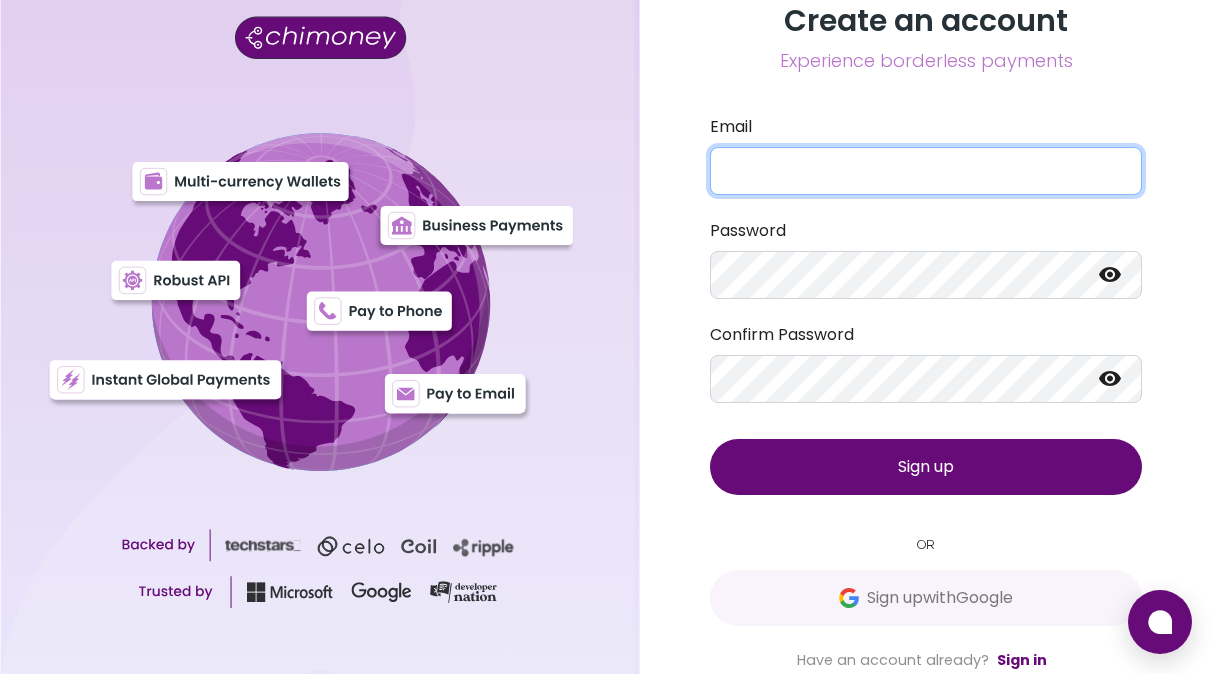 click on "Email" at bounding box center [926, 171] 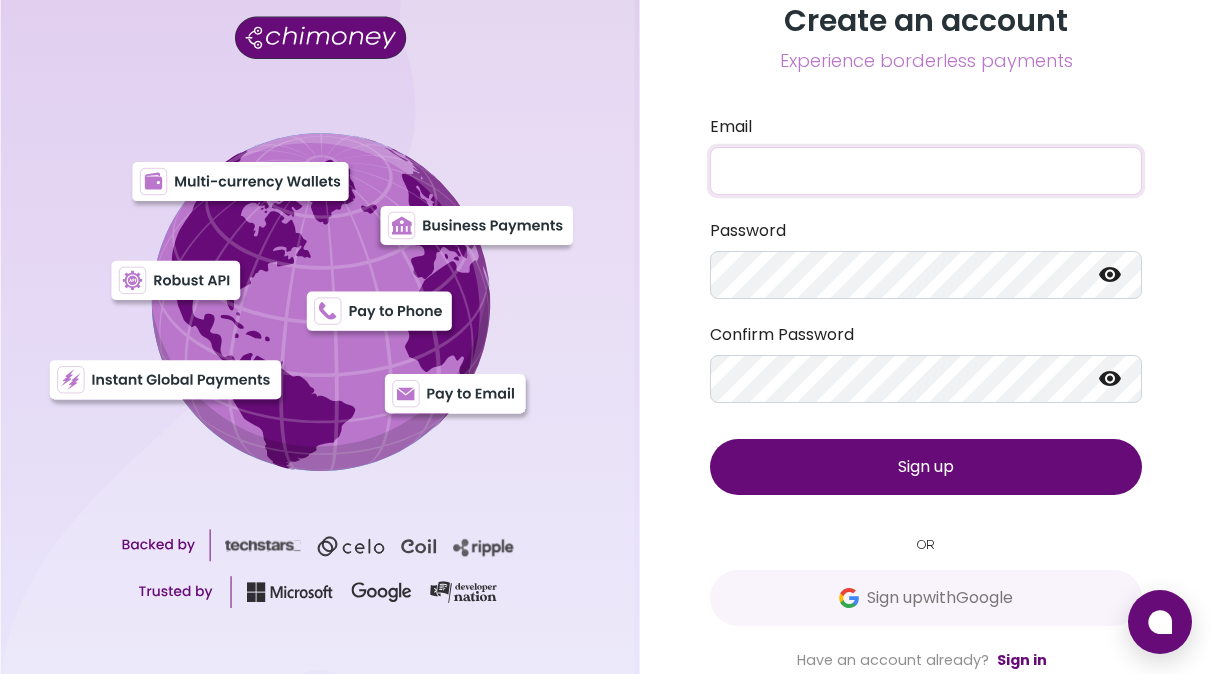 click on "Email" at bounding box center (926, 171) 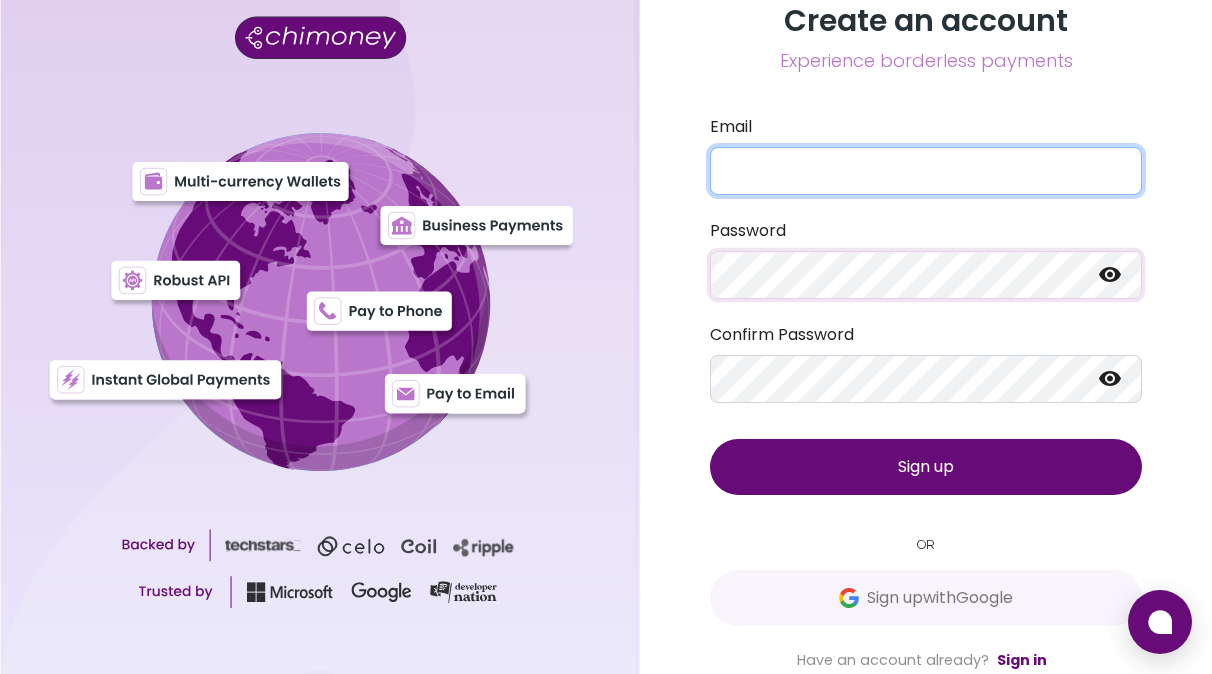 click on "Email" at bounding box center (926, 171) 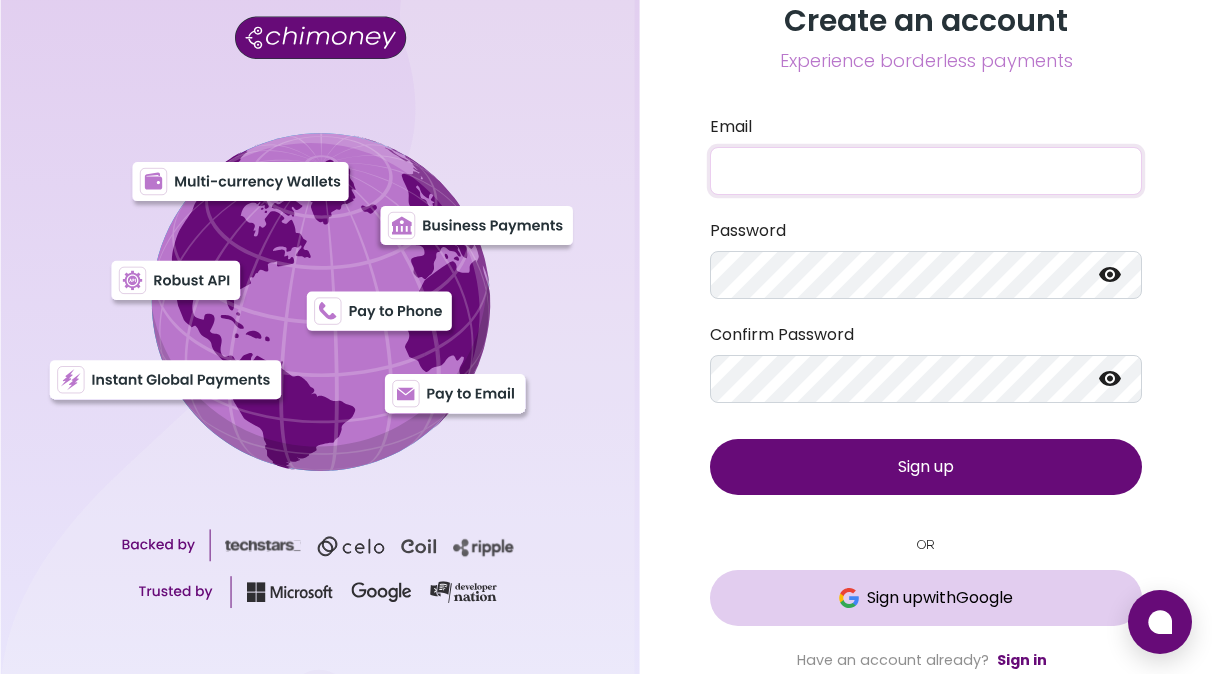 click on "Sign up  with  Google" at bounding box center (940, 598) 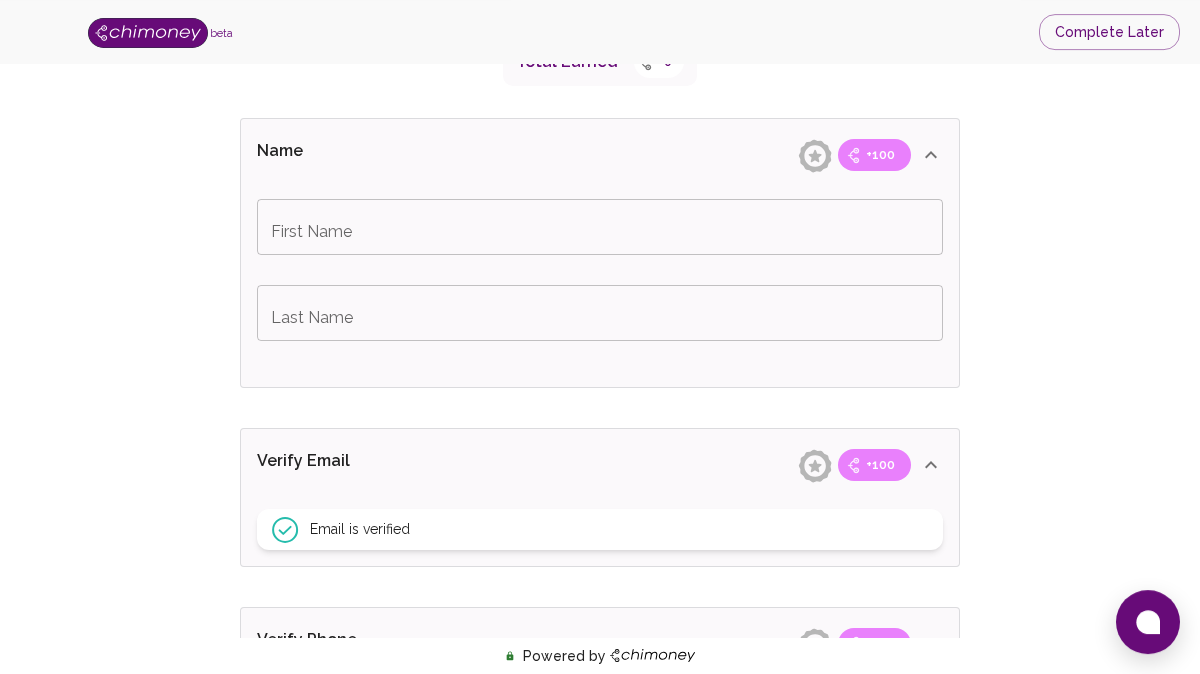 scroll, scrollTop: 396, scrollLeft: 0, axis: vertical 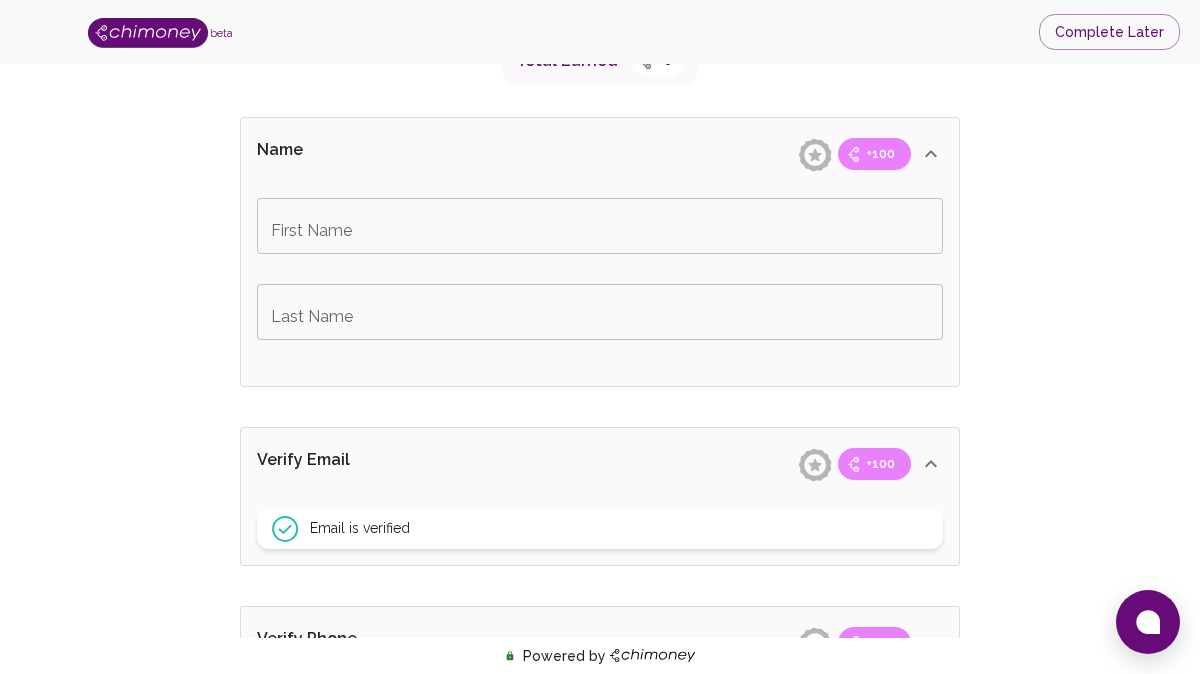 click on "First Name" at bounding box center [600, 226] 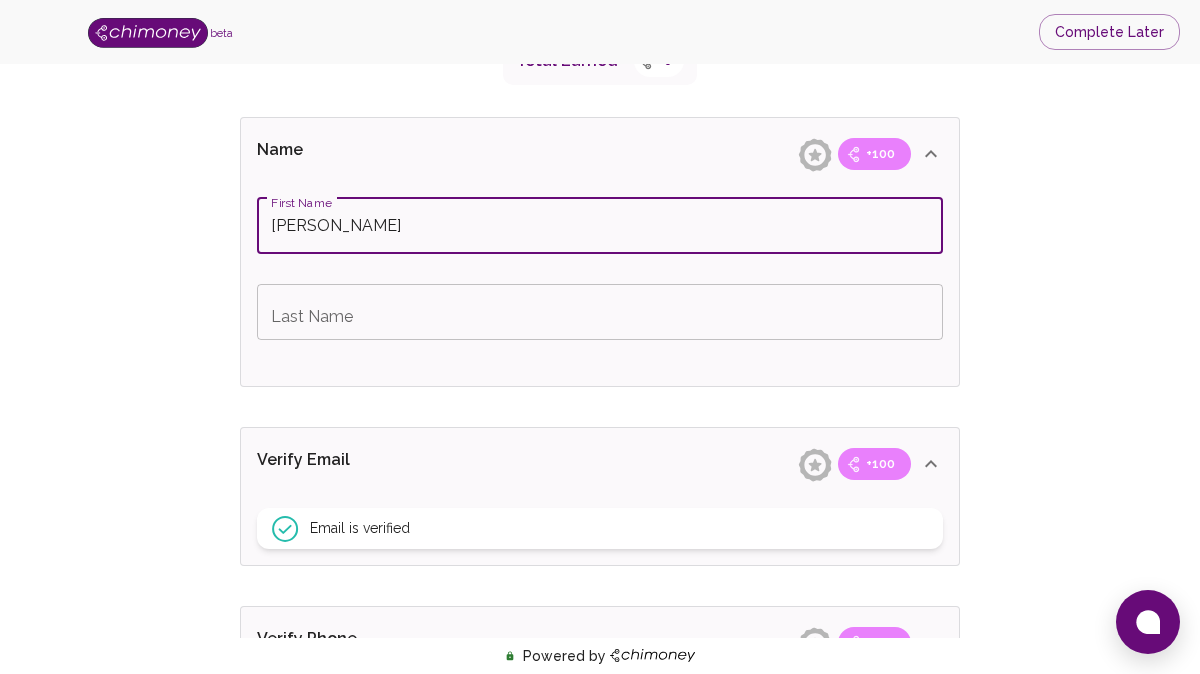 type on "Ebubechukwu Emmanuel" 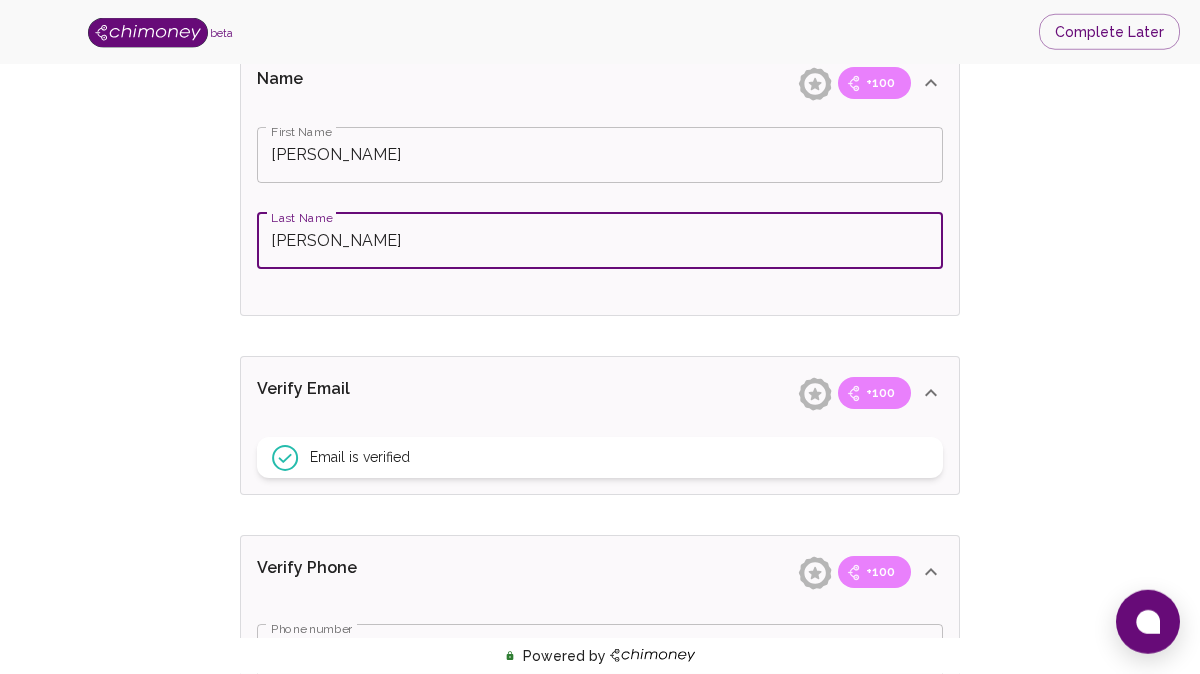 scroll, scrollTop: 468, scrollLeft: 0, axis: vertical 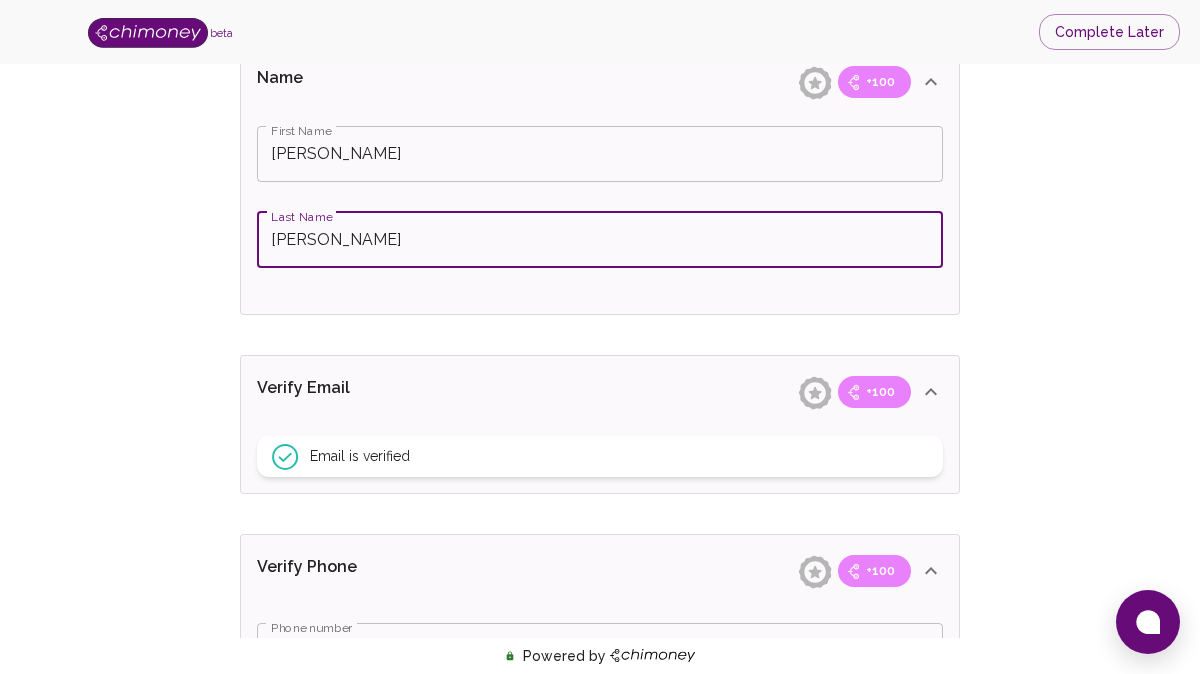 type on "[PERSON_NAME]" 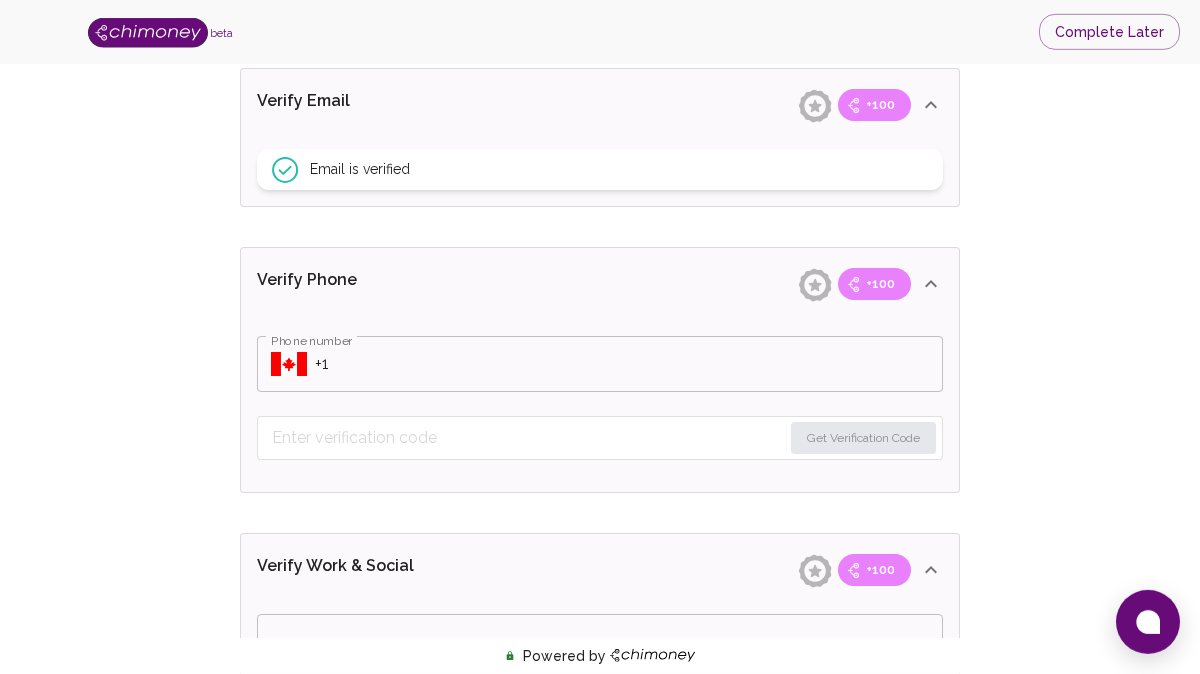 scroll, scrollTop: 756, scrollLeft: 0, axis: vertical 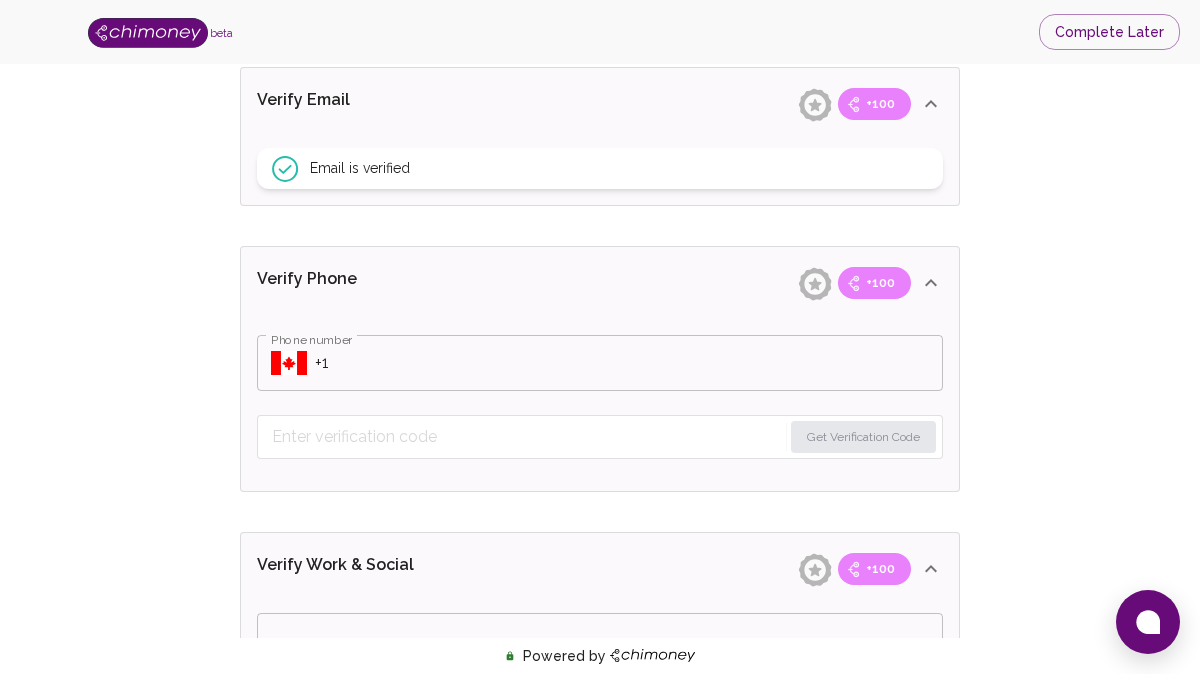 click on "Phone number" at bounding box center (629, 363) 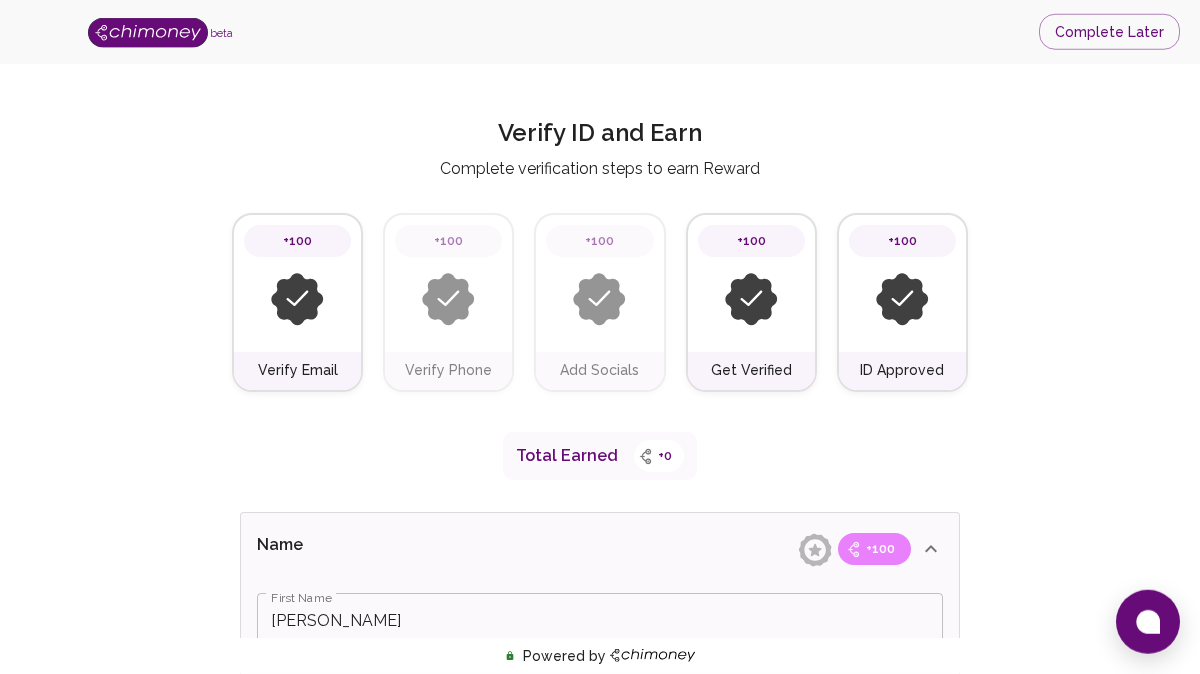 scroll, scrollTop: 0, scrollLeft: 0, axis: both 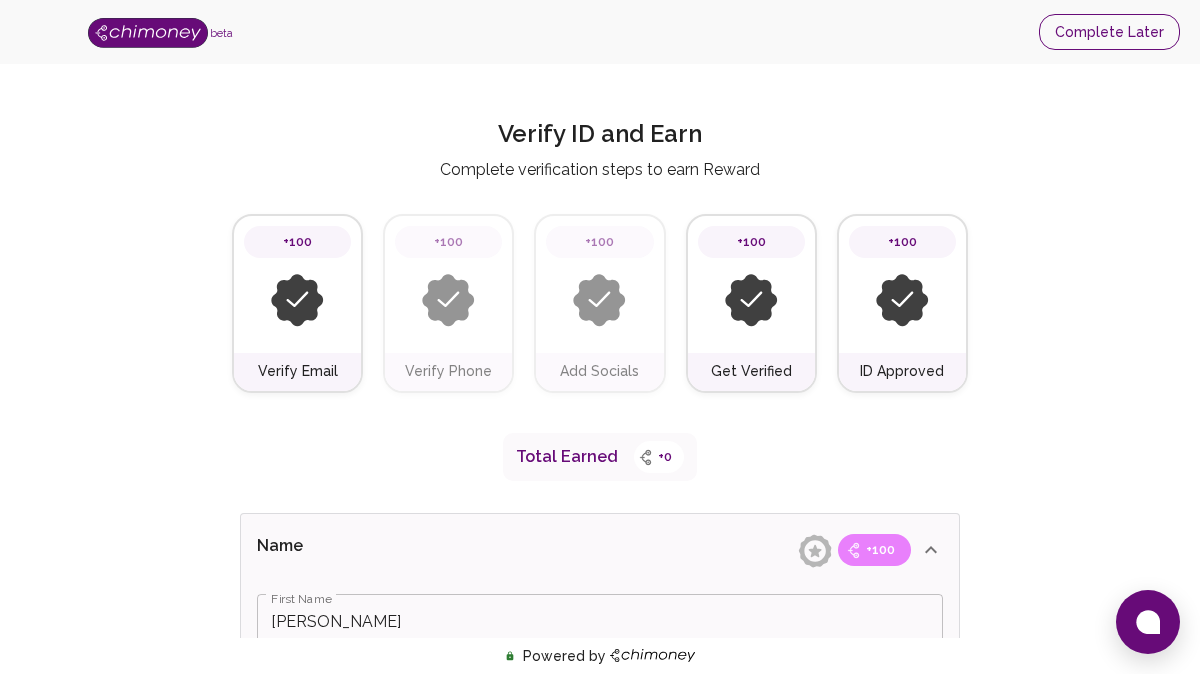 click on "Complete Later" at bounding box center [1109, 32] 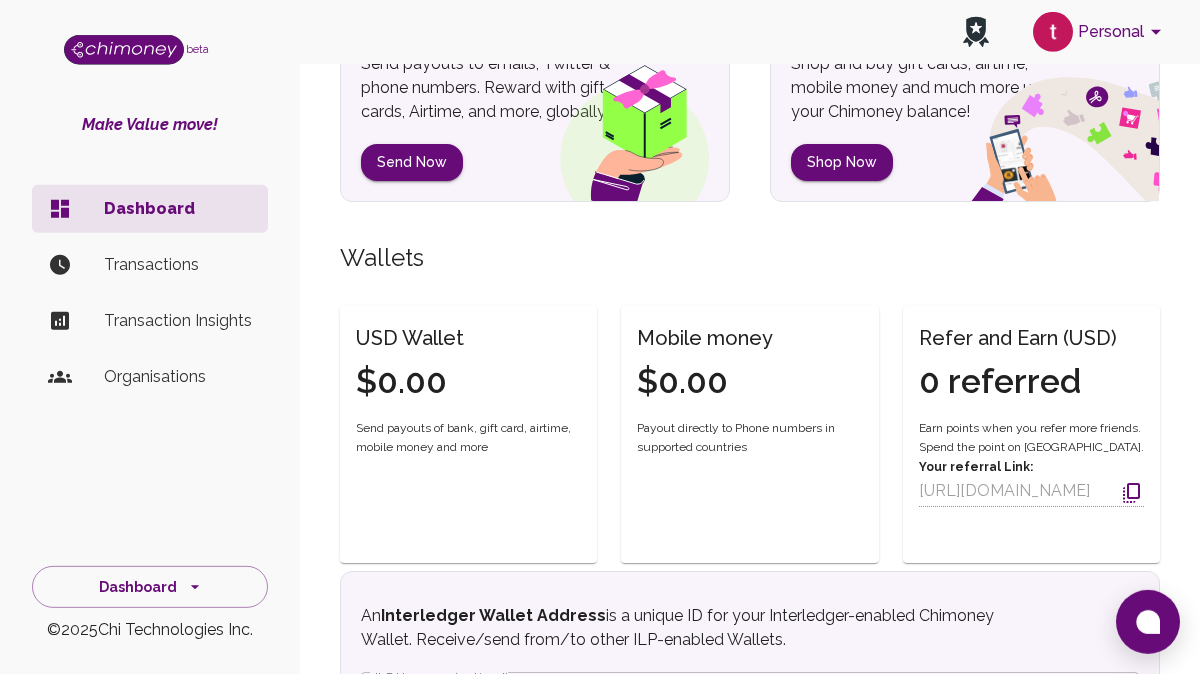 scroll, scrollTop: 360, scrollLeft: 0, axis: vertical 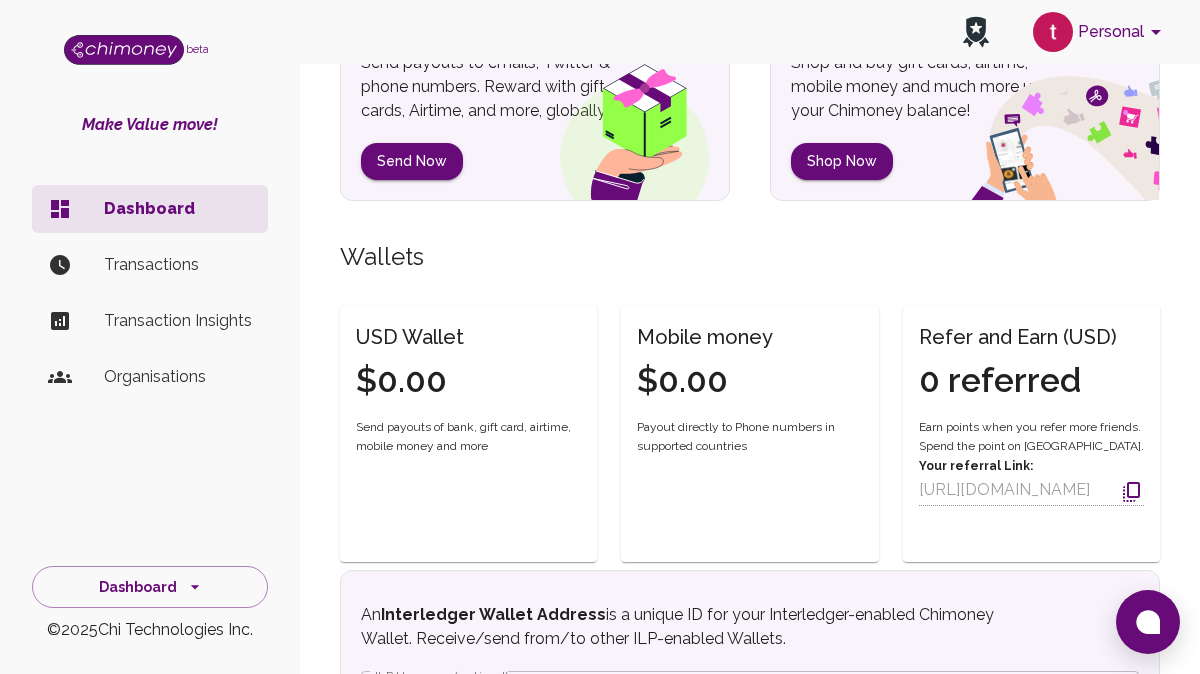 click on "Send payouts of bank, gift card, airtime, mobile money and more" at bounding box center (468, 438) 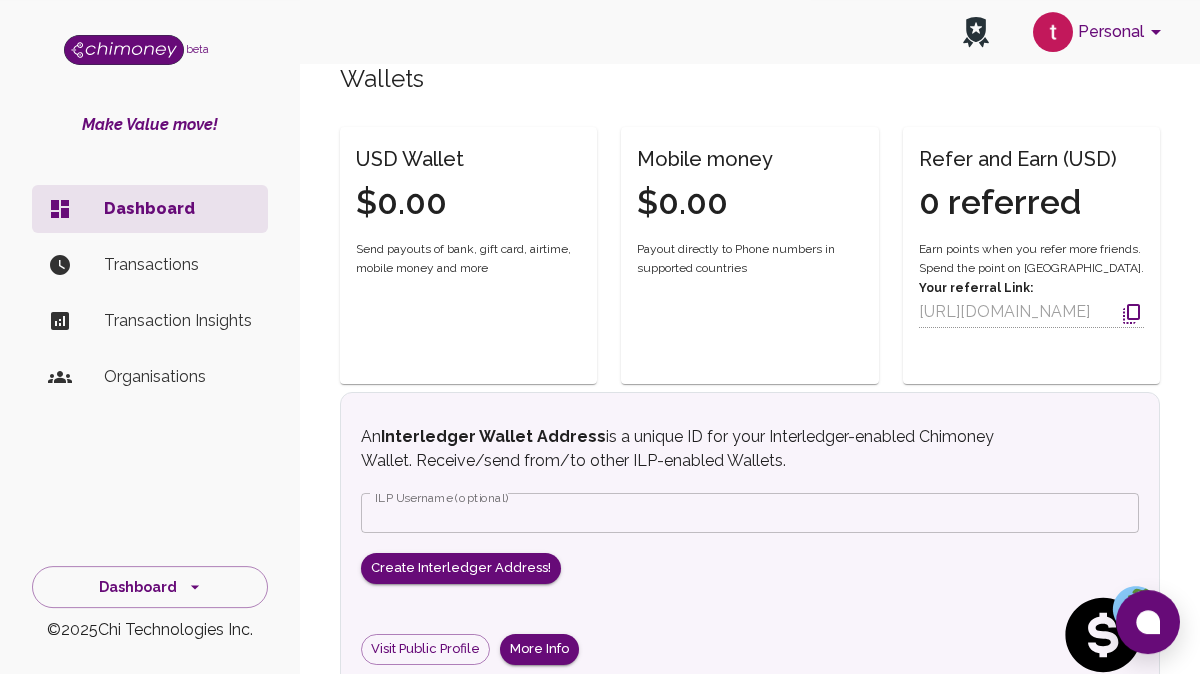 scroll, scrollTop: 540, scrollLeft: 0, axis: vertical 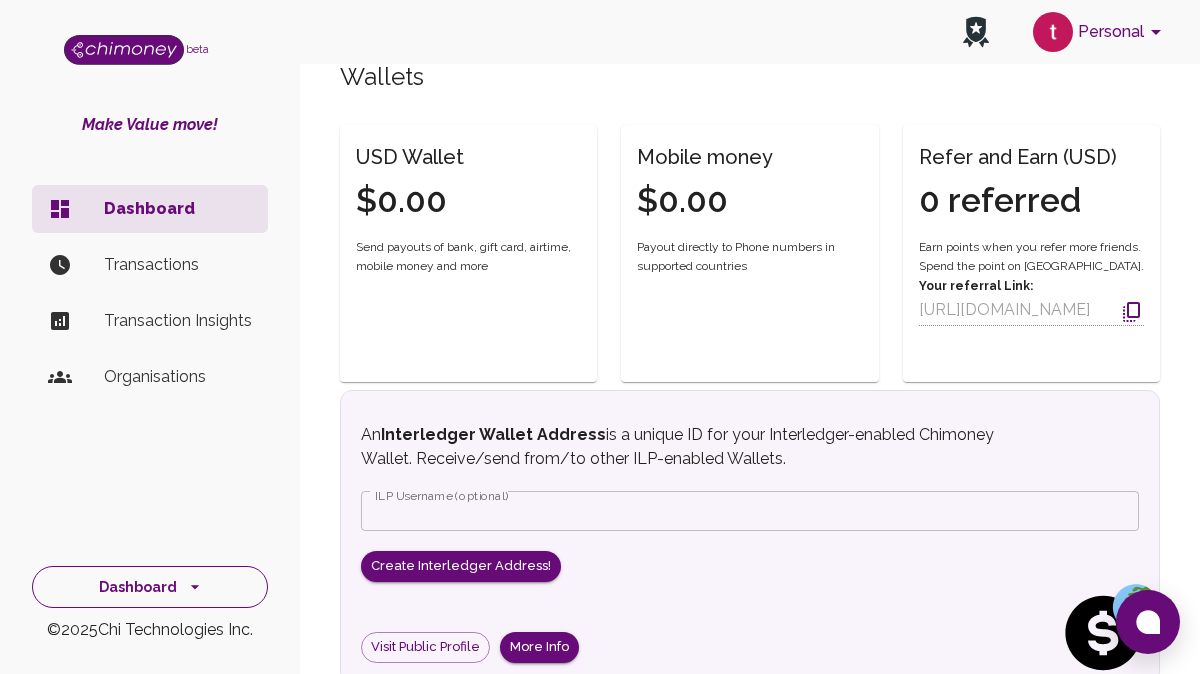click on "Dashboard" at bounding box center [150, 587] 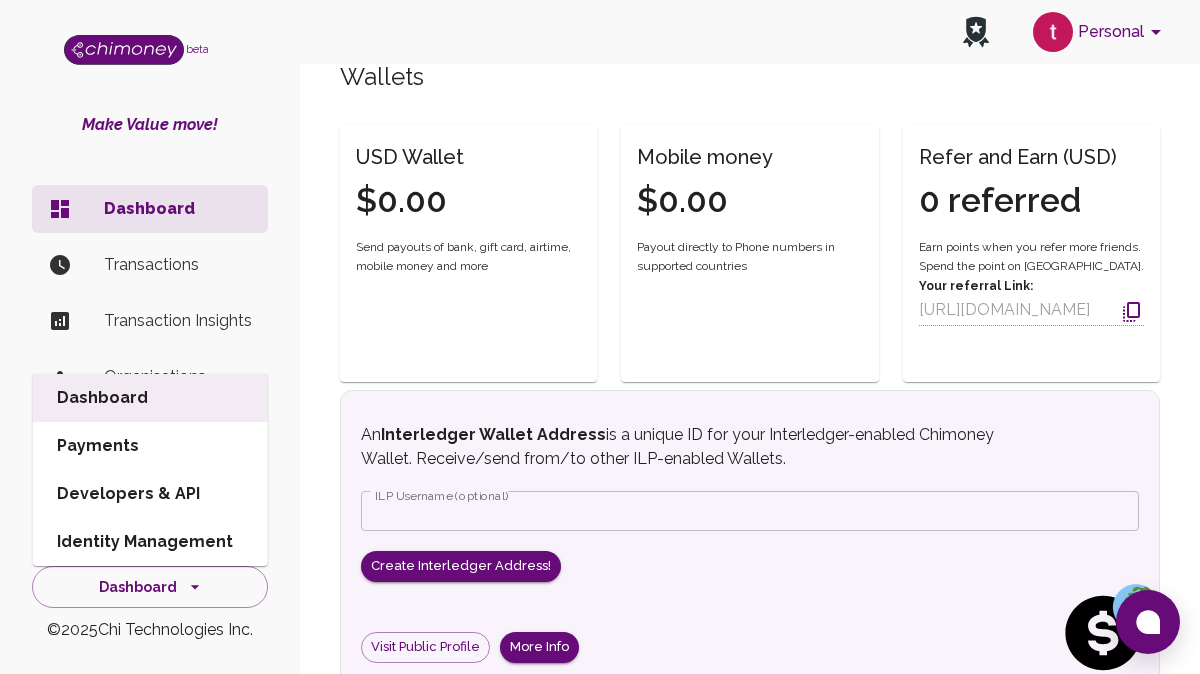 click on "Developers & API" at bounding box center [150, 494] 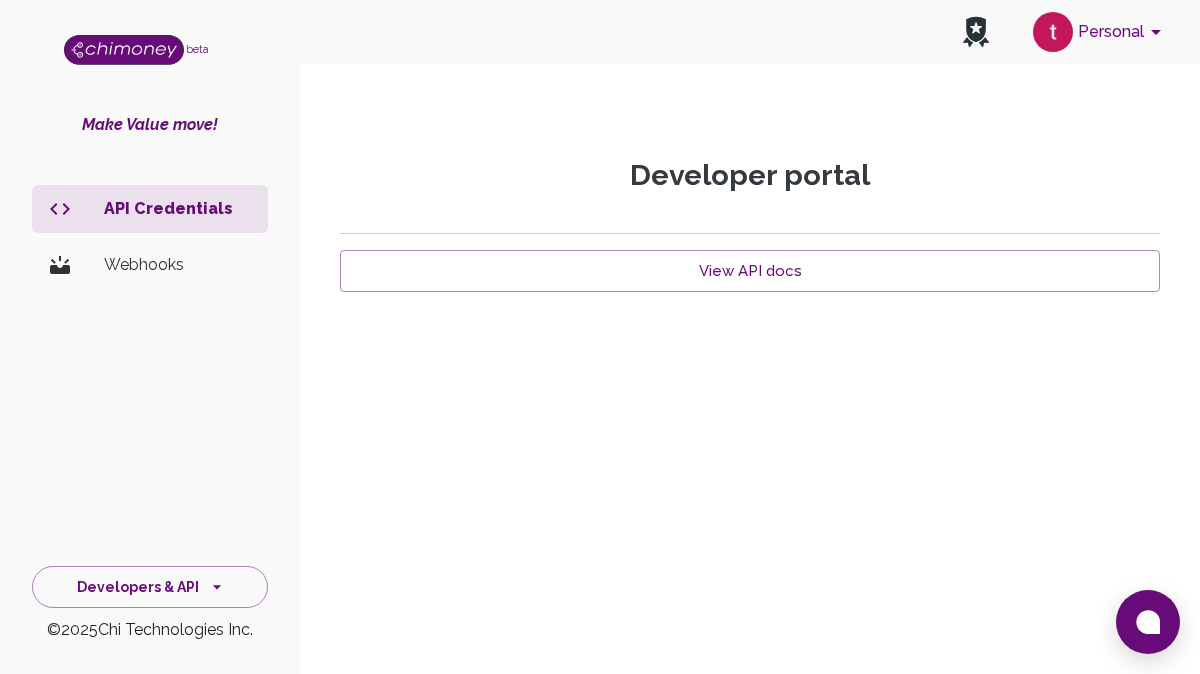 scroll, scrollTop: 4, scrollLeft: 0, axis: vertical 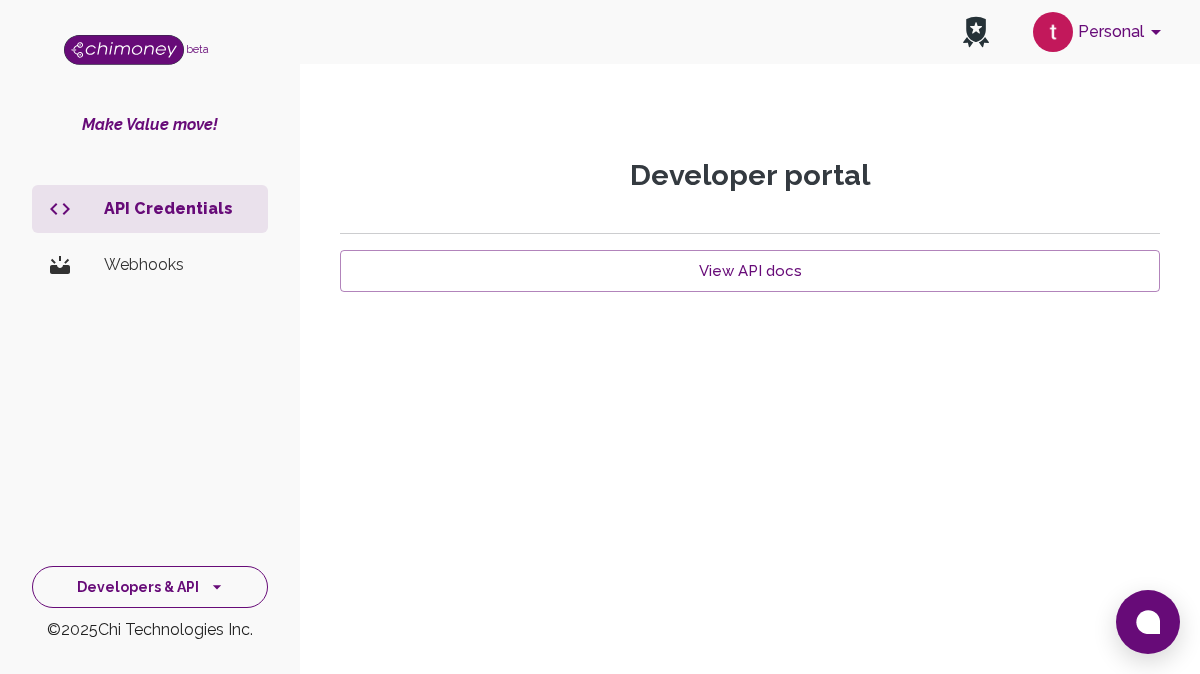 click on "Developers & API" at bounding box center (150, 587) 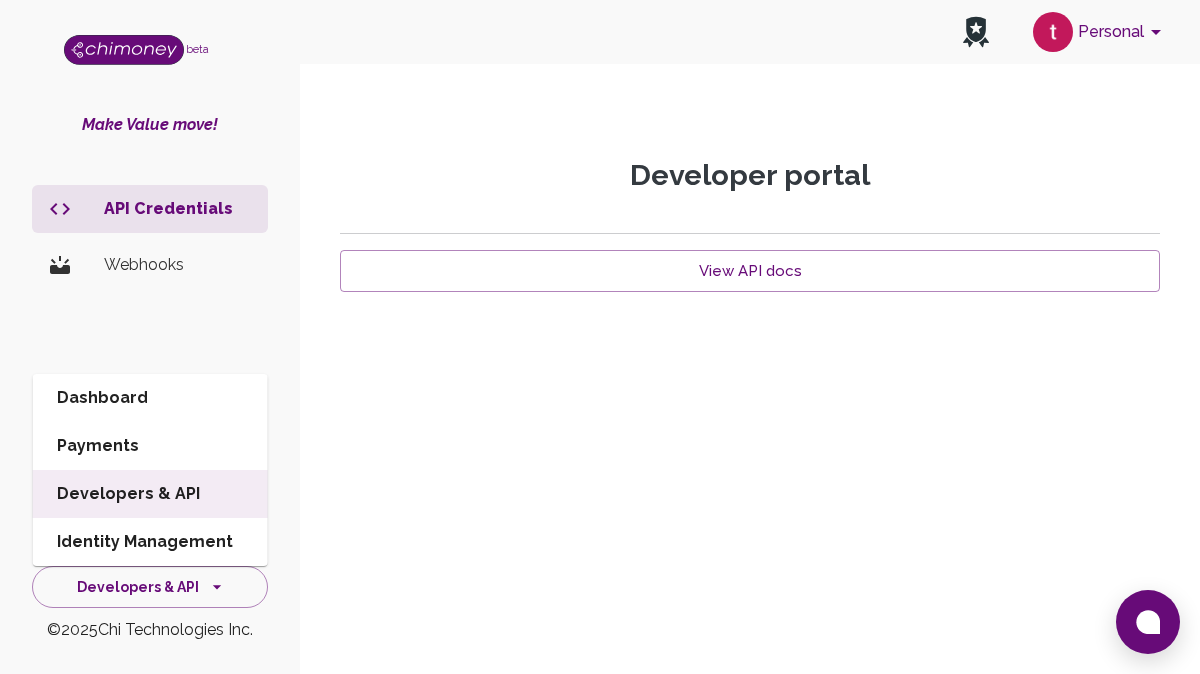 click on "Payments" at bounding box center [150, 446] 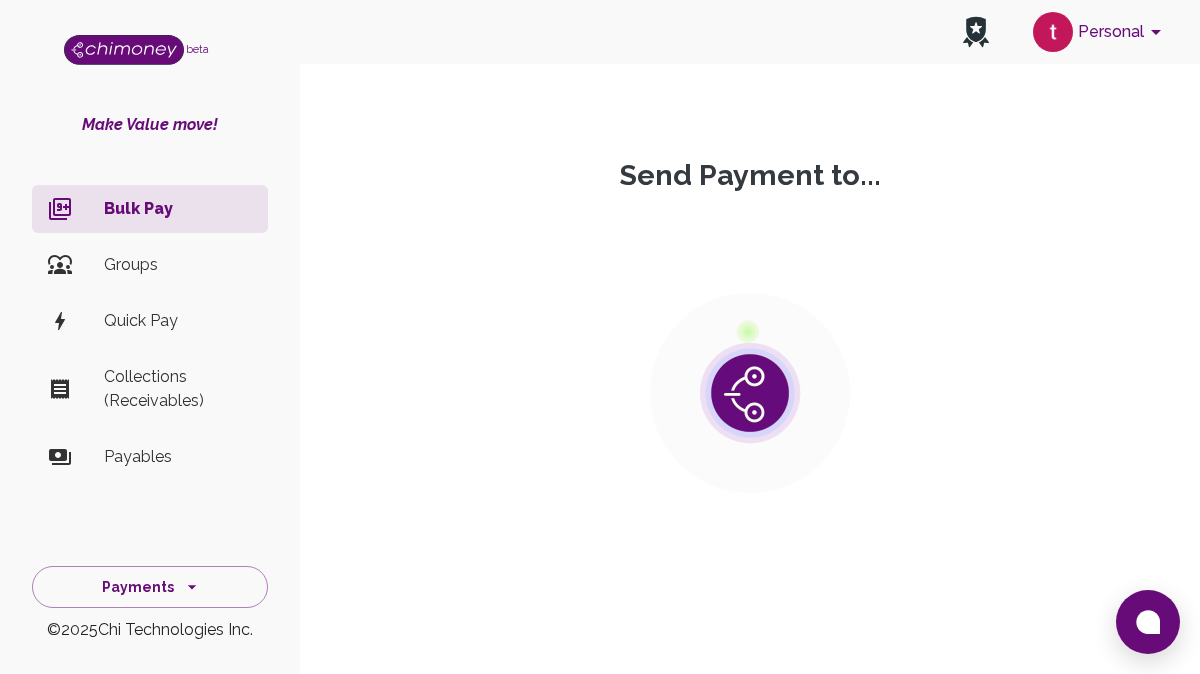 scroll, scrollTop: 0, scrollLeft: 0, axis: both 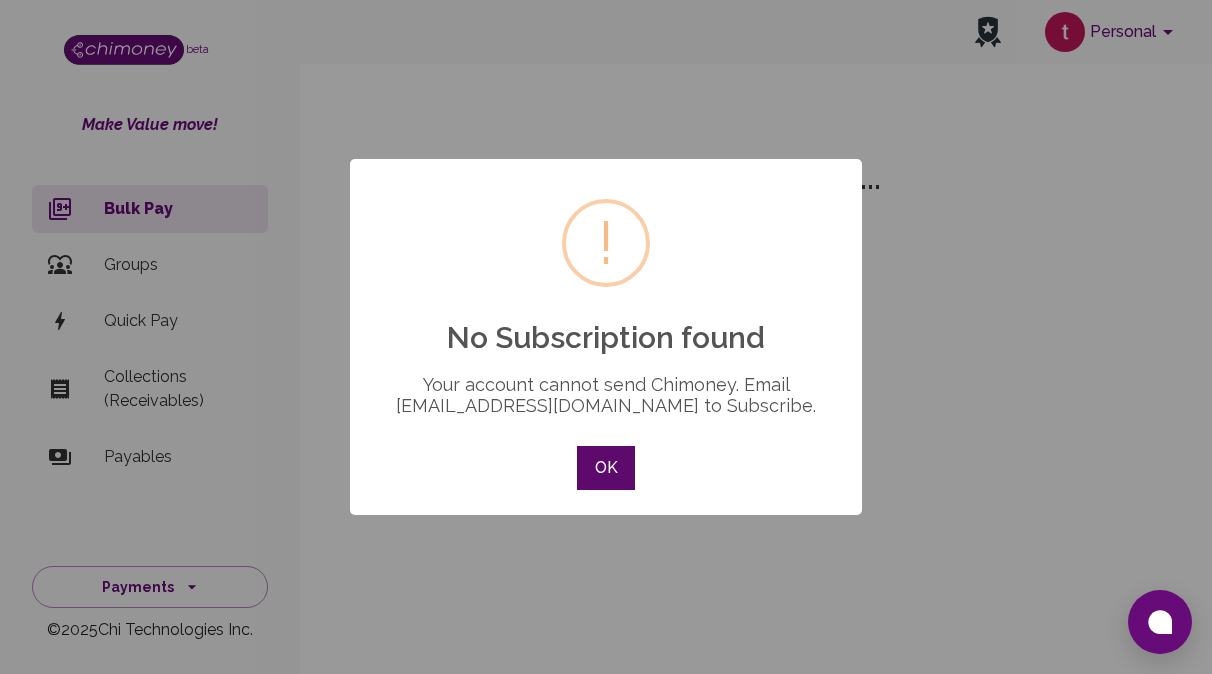 click on "OK" at bounding box center [606, 468] 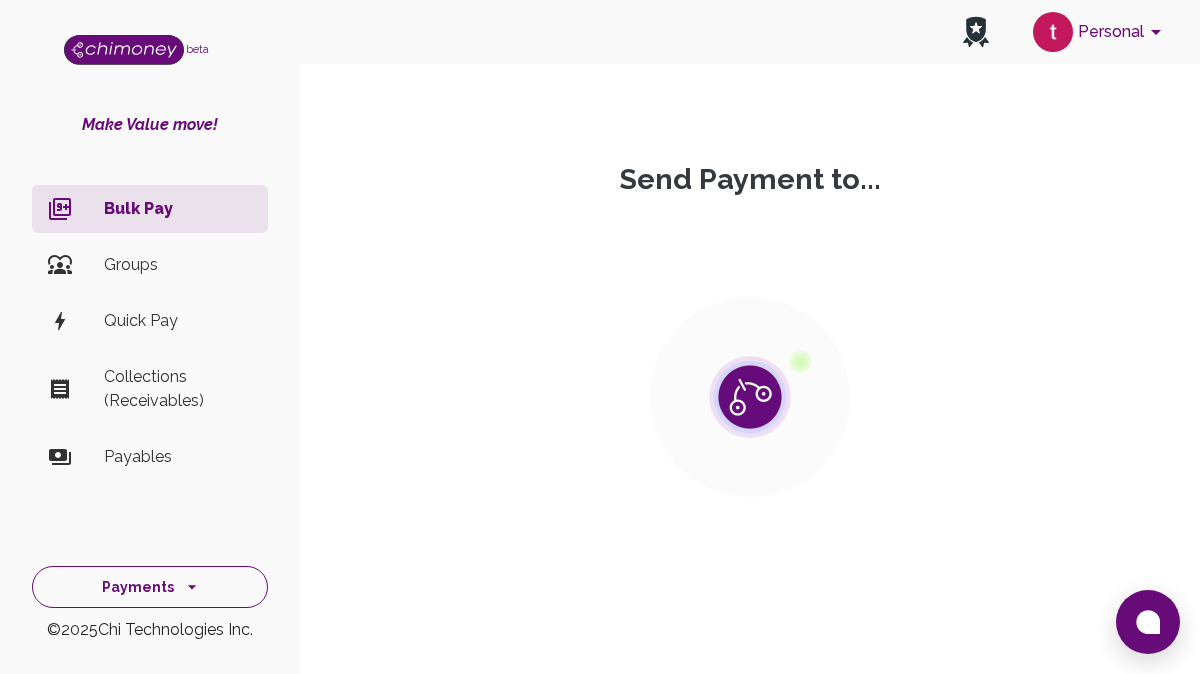 click on "Payments" at bounding box center [150, 587] 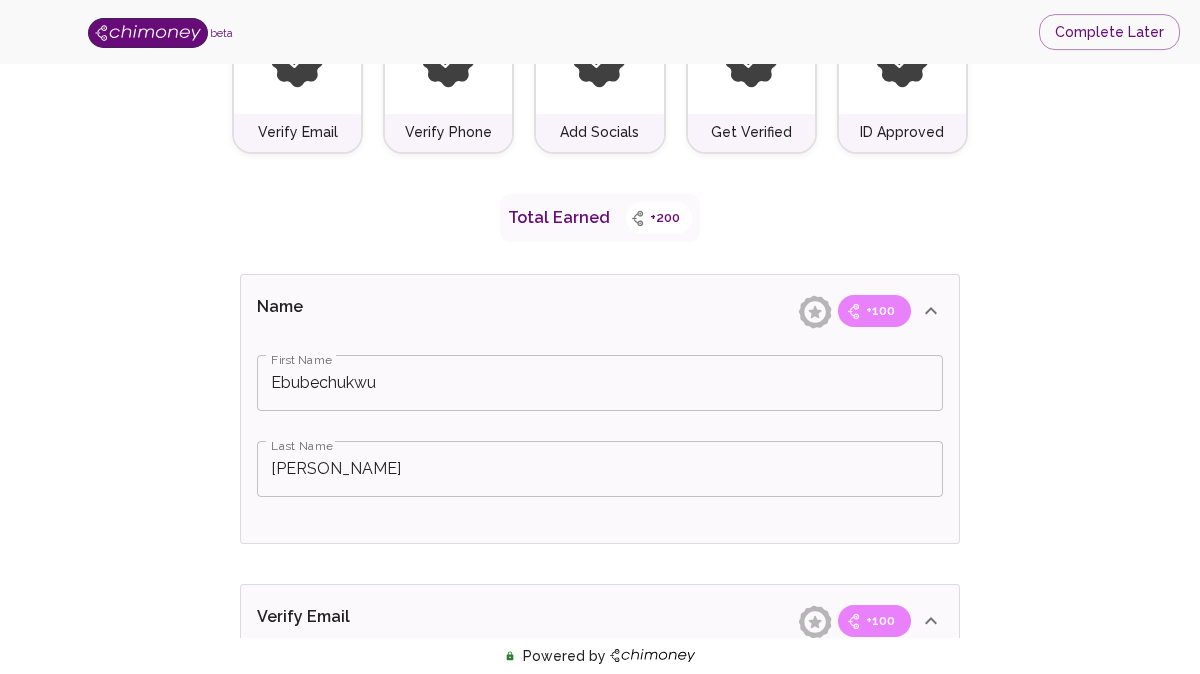 scroll, scrollTop: 252, scrollLeft: 0, axis: vertical 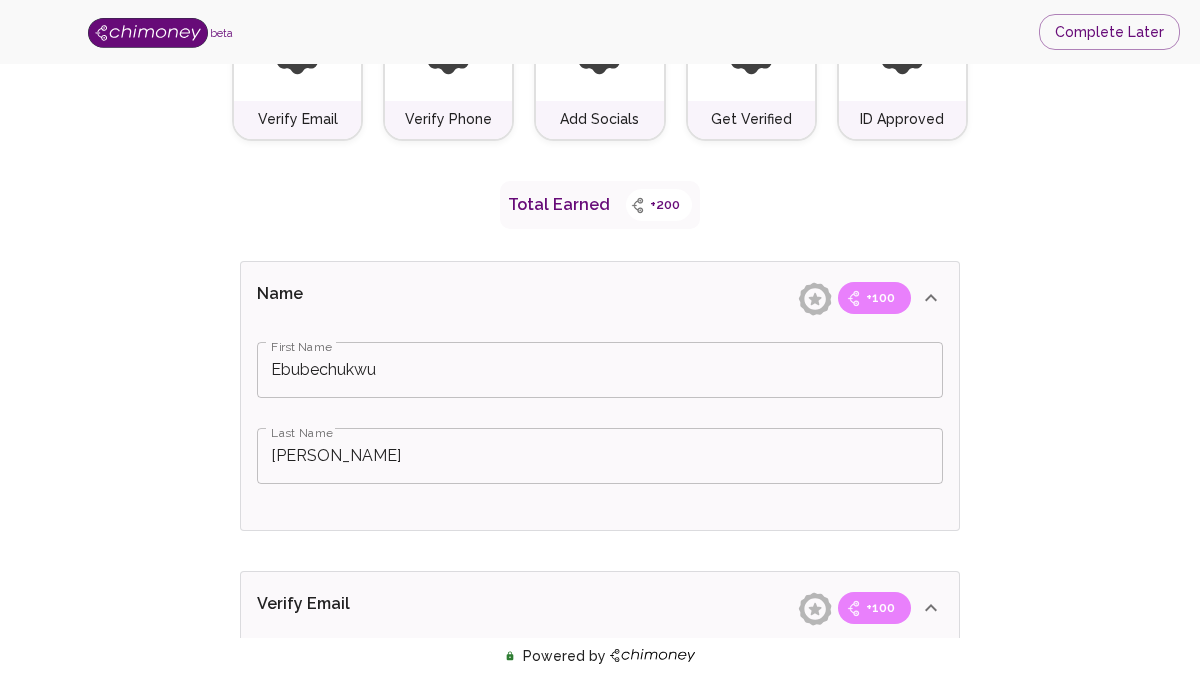 click on "[PERSON_NAME]" at bounding box center [600, 456] 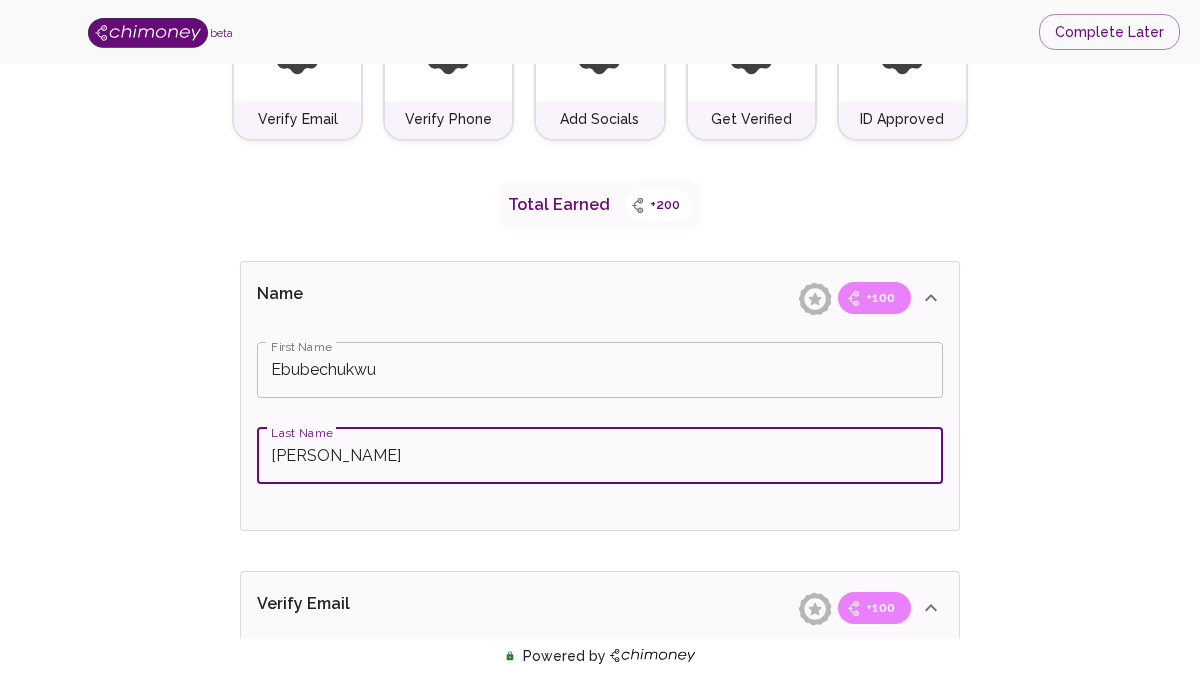 click on "+100" at bounding box center [880, 298] 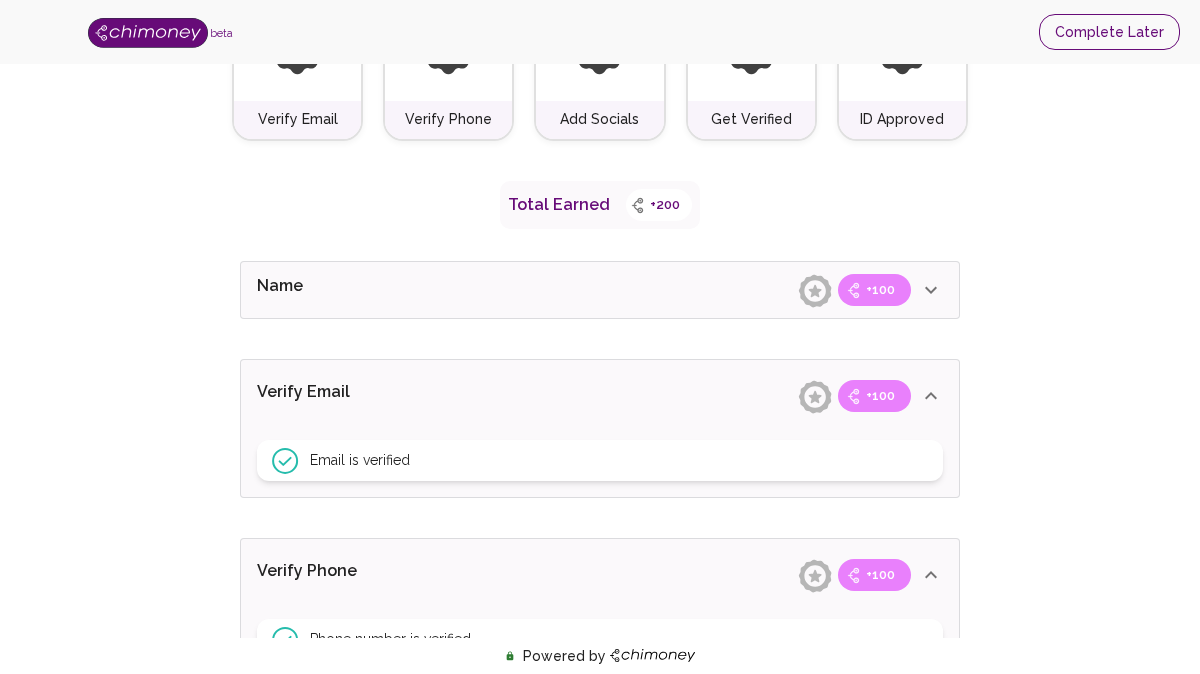 click on "Complete Later" at bounding box center (1109, 32) 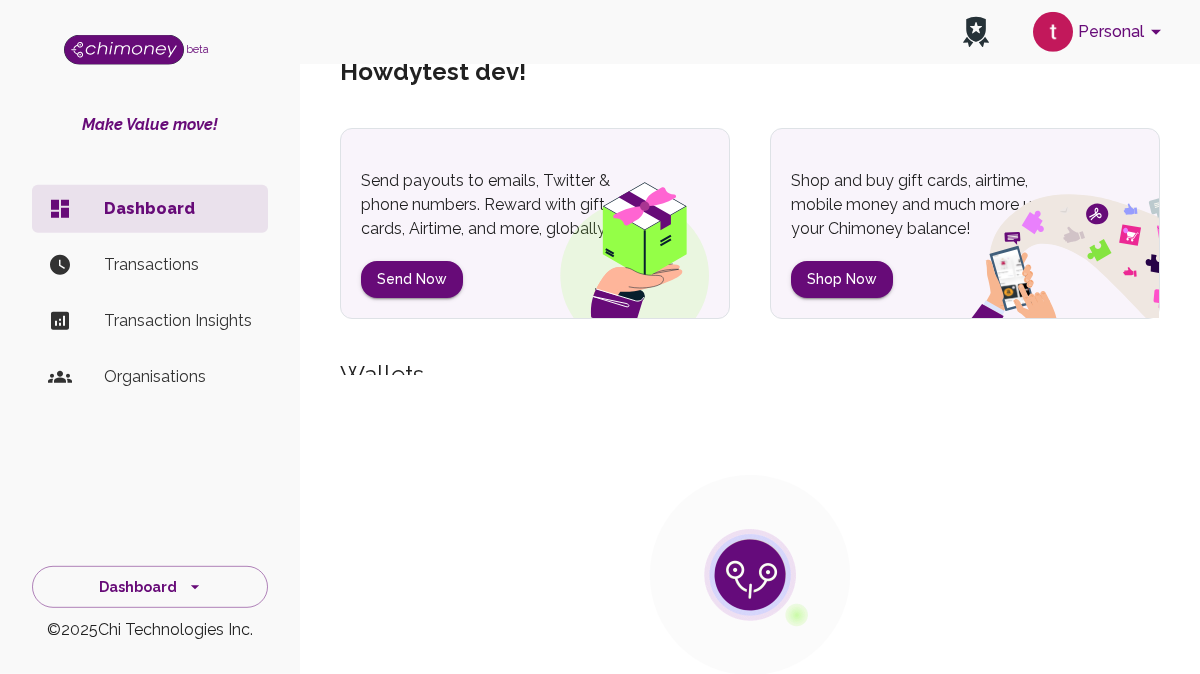 scroll, scrollTop: 0, scrollLeft: 0, axis: both 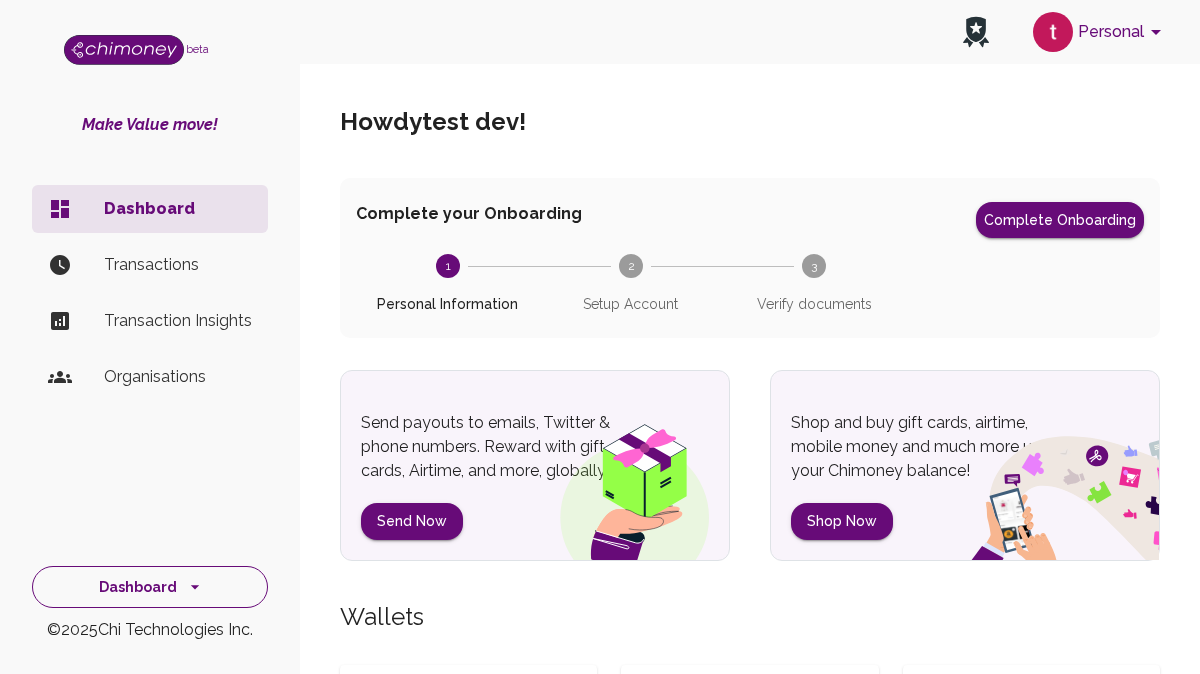 click on "Dashboard" at bounding box center (150, 587) 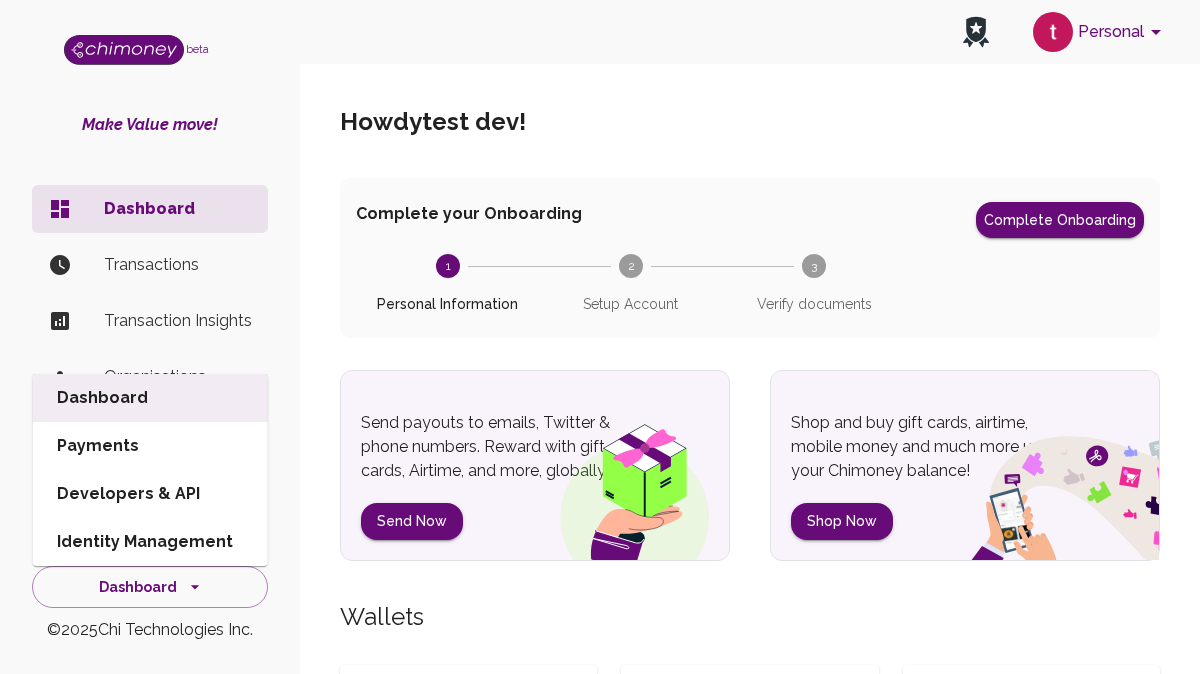 click on "Developers & API" at bounding box center (150, 494) 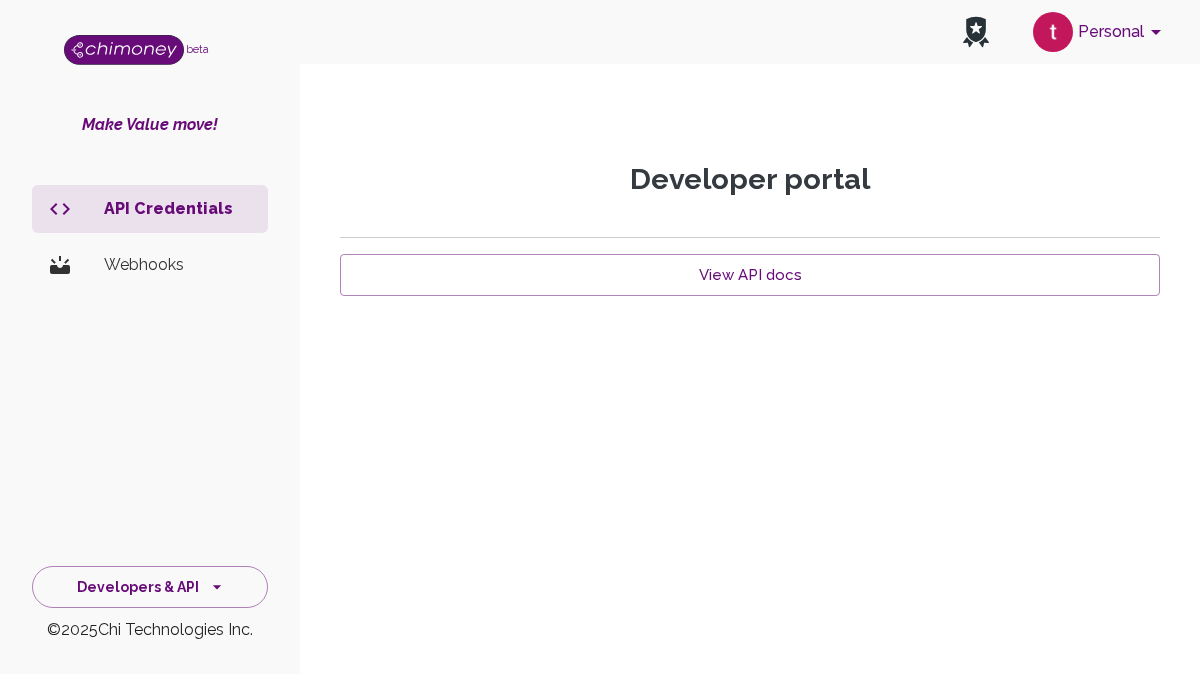 click on "Webhooks" at bounding box center [178, 265] 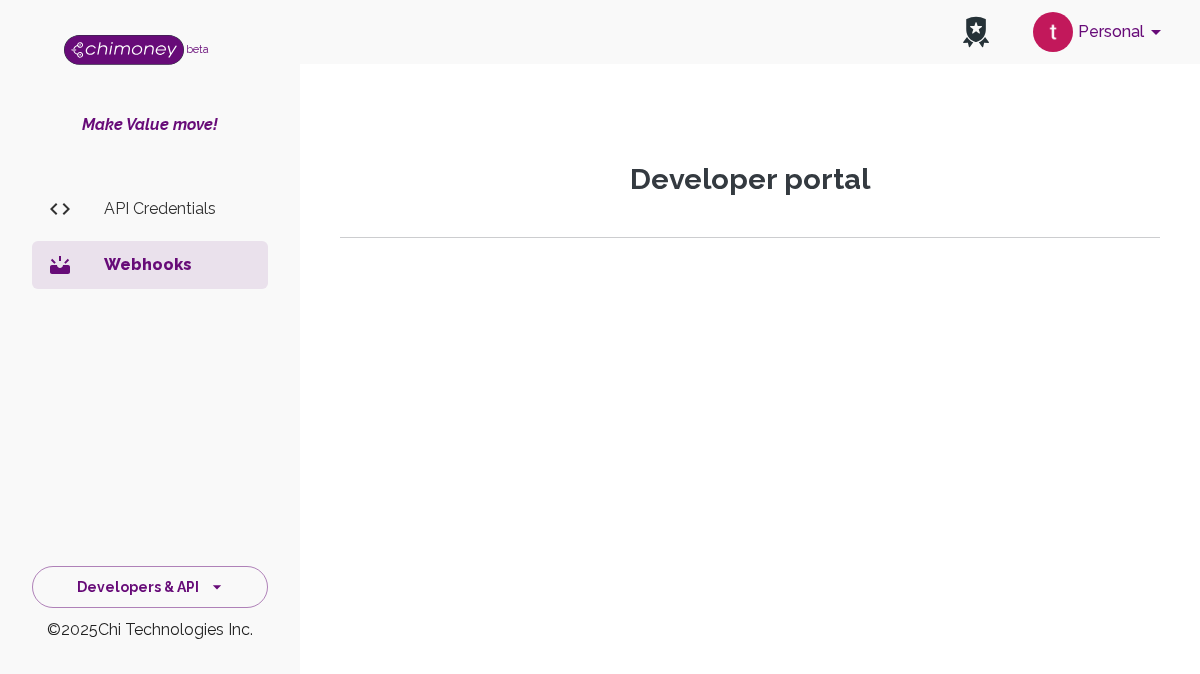 click on "API Credentials" at bounding box center (150, 209) 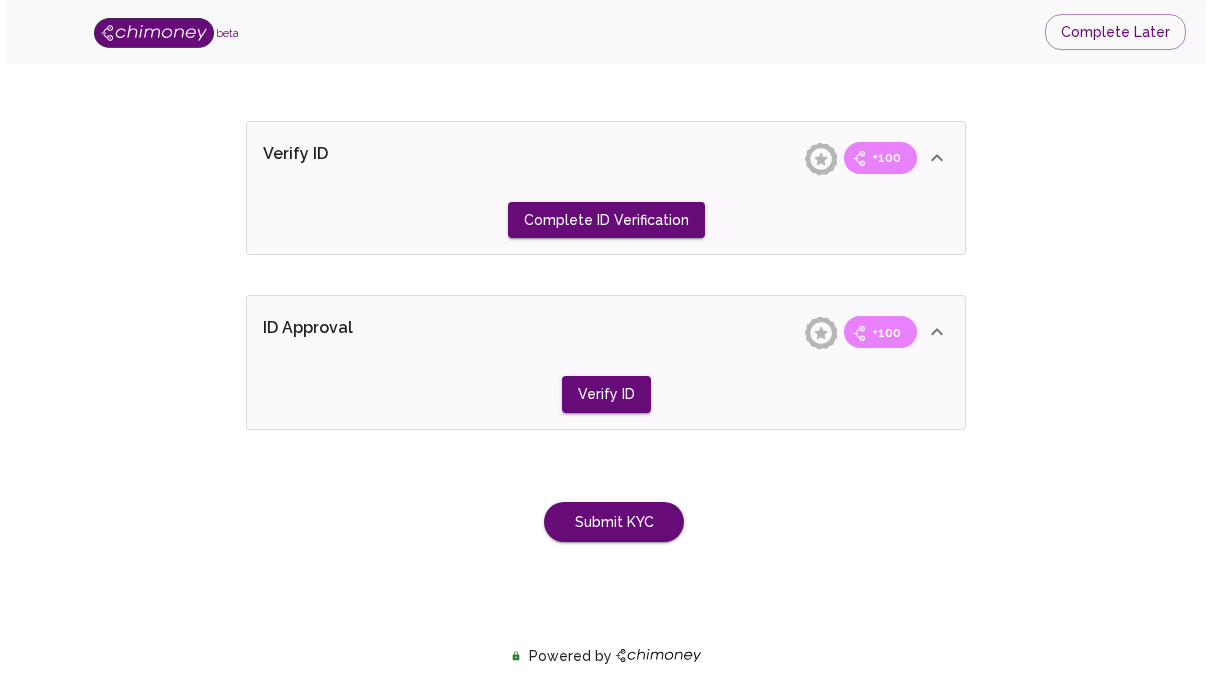 scroll, scrollTop: 1602, scrollLeft: 0, axis: vertical 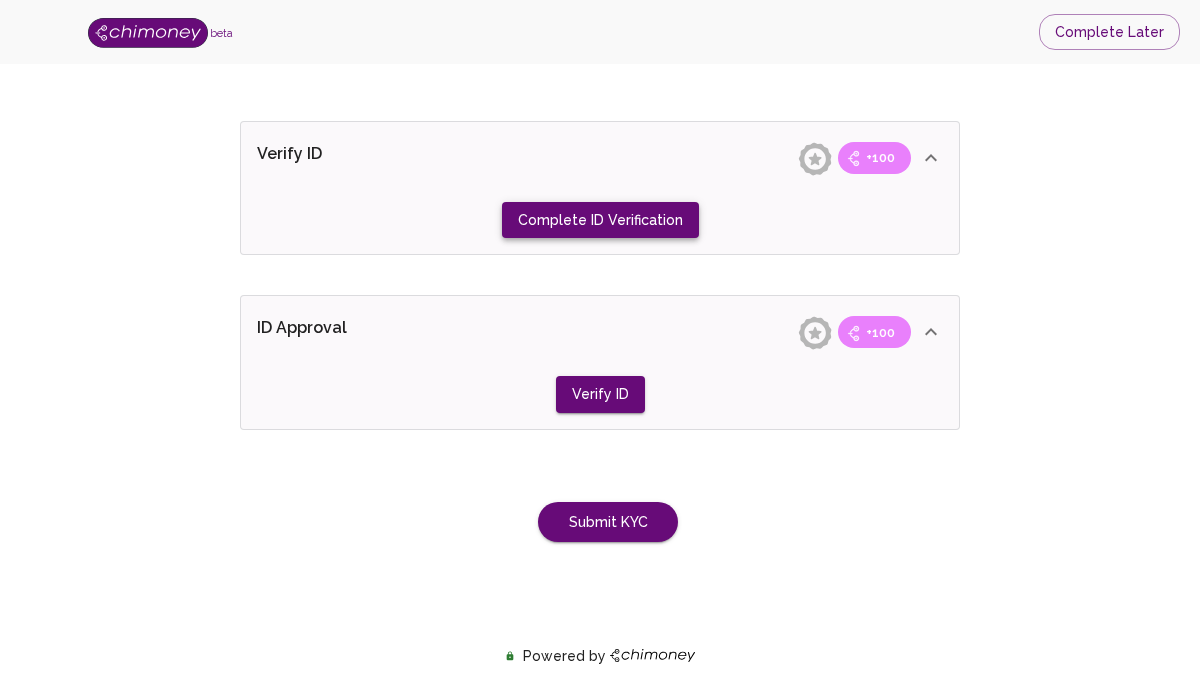 click on "Complete ID Verification" at bounding box center [600, 220] 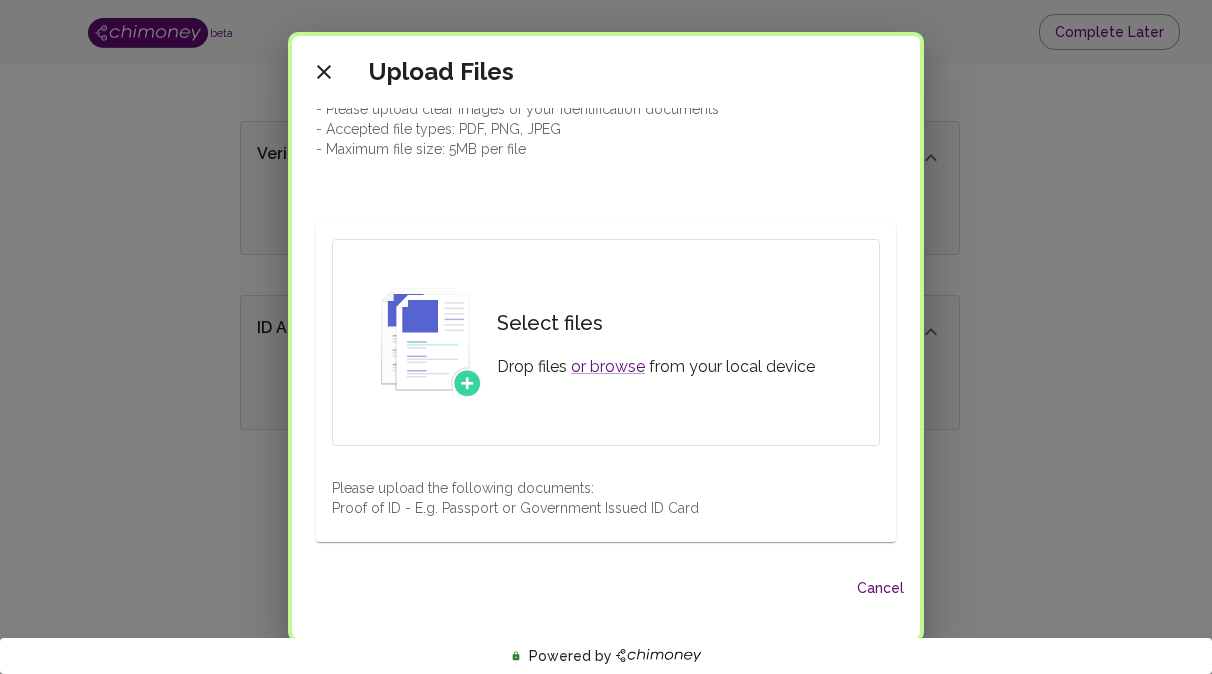 scroll, scrollTop: 105, scrollLeft: 0, axis: vertical 